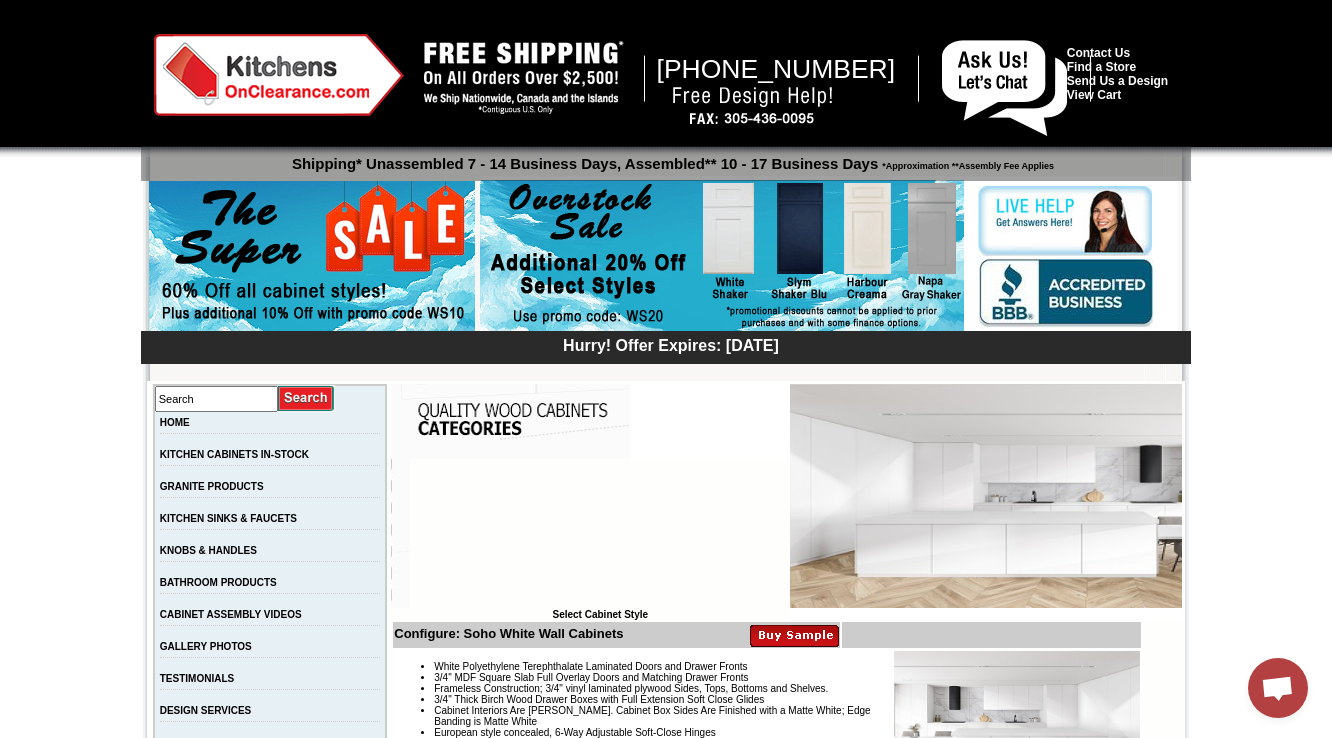 scroll, scrollTop: 400, scrollLeft: 0, axis: vertical 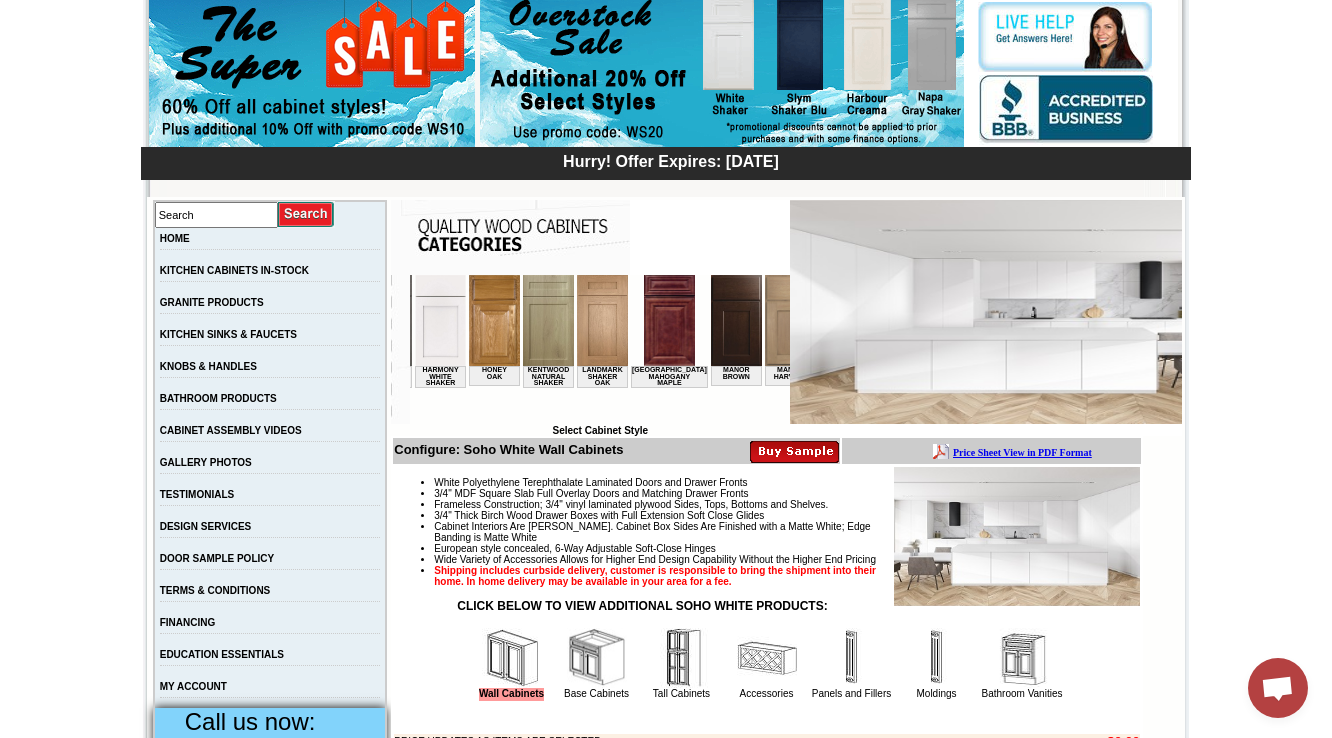 click at bounding box center (844, 320) 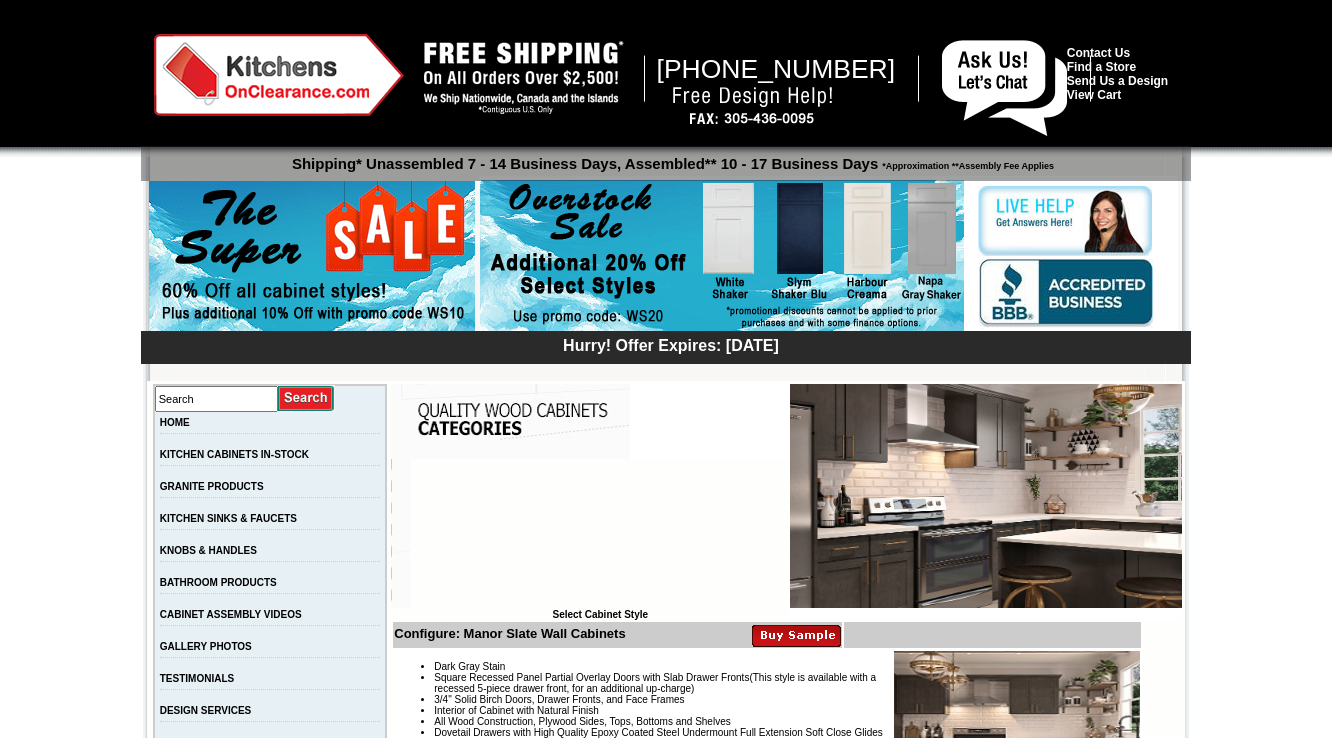 scroll, scrollTop: 0, scrollLeft: 0, axis: both 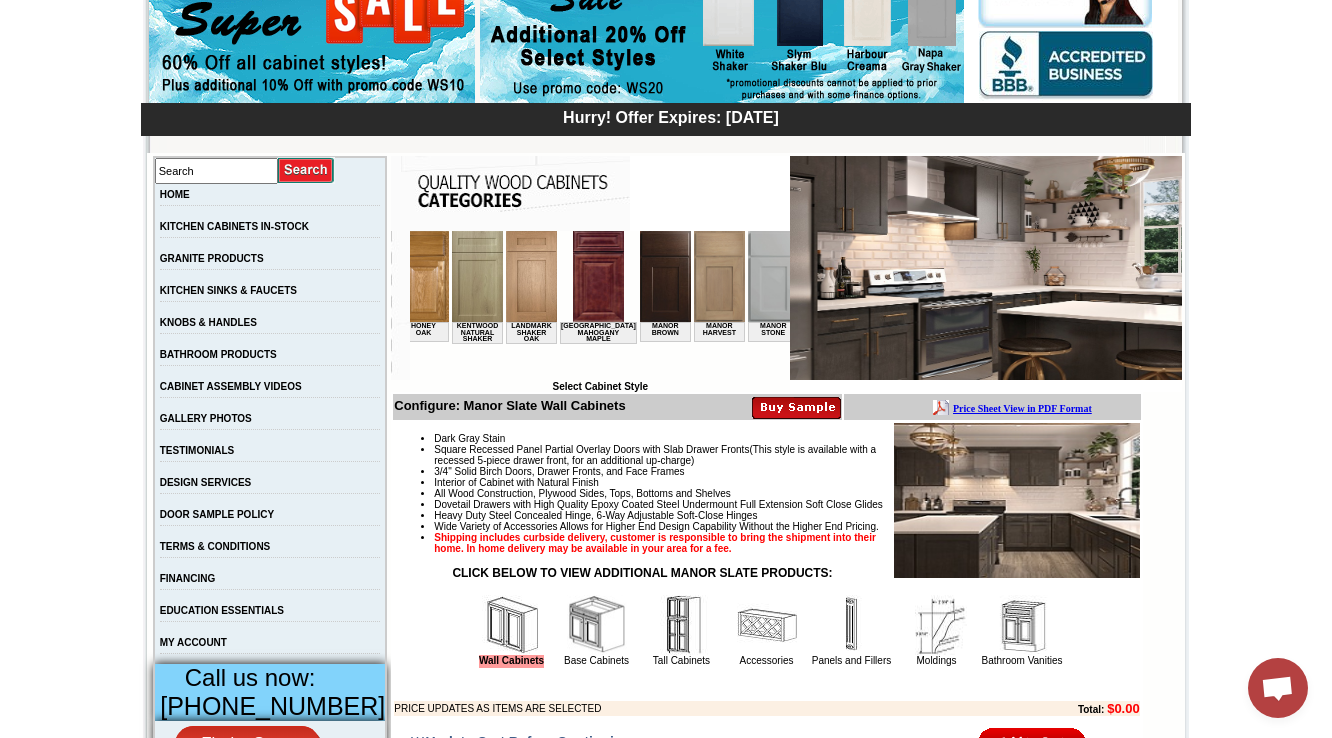 drag, startPoint x: 445, startPoint y: 374, endPoint x: 980, endPoint y: 614, distance: 586.3659 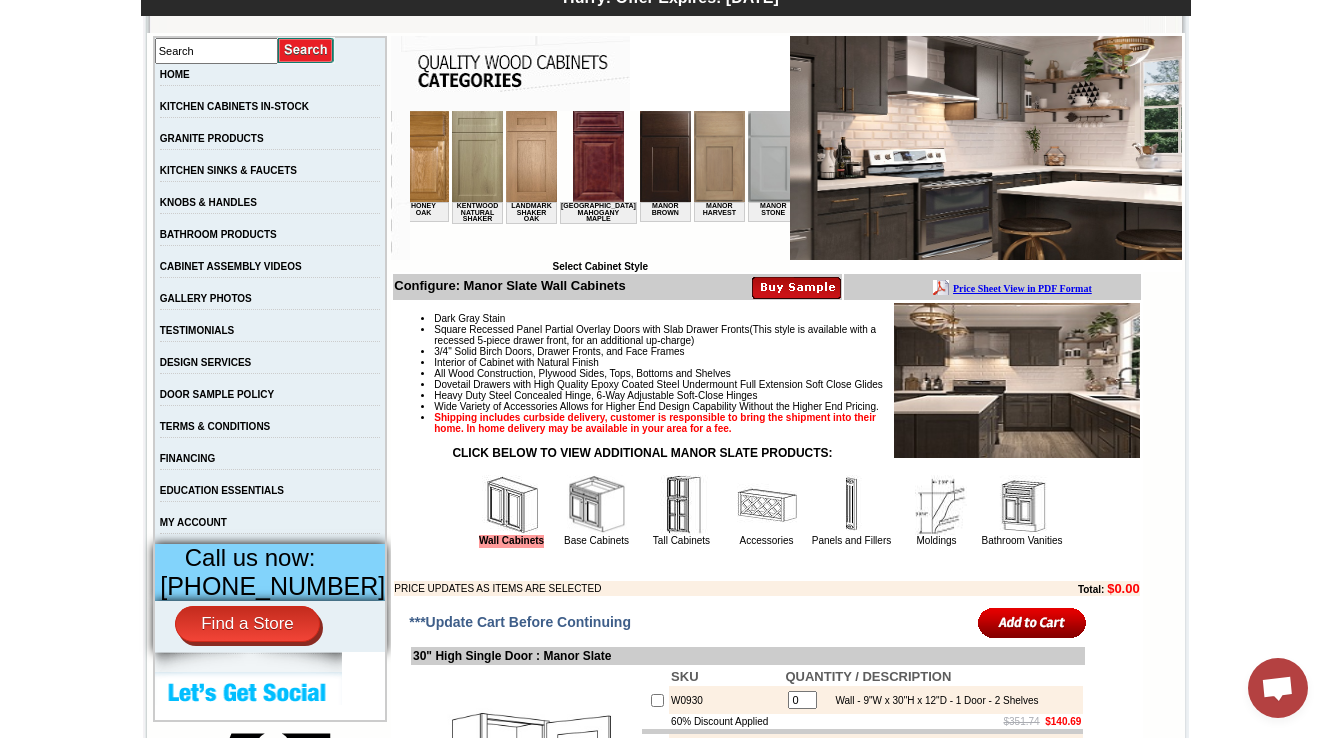 scroll, scrollTop: 148, scrollLeft: 0, axis: vertical 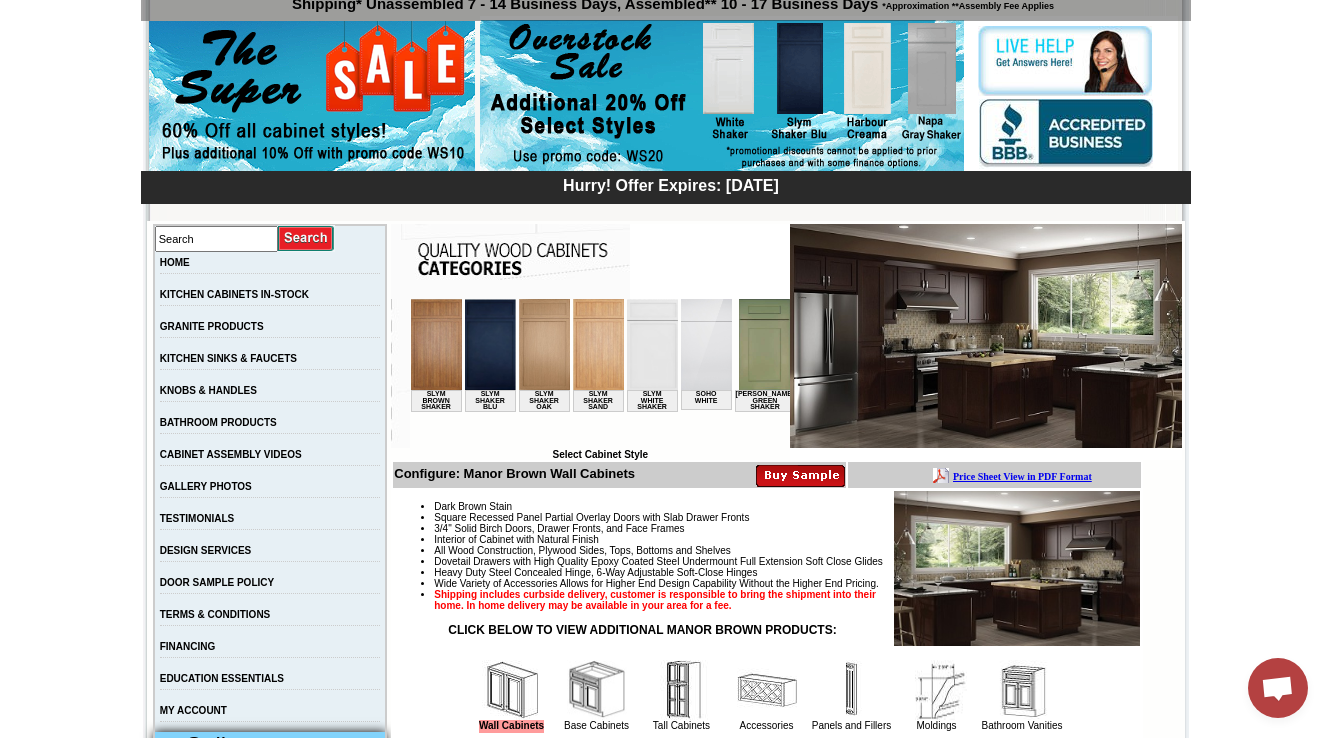click at bounding box center (823, 344) 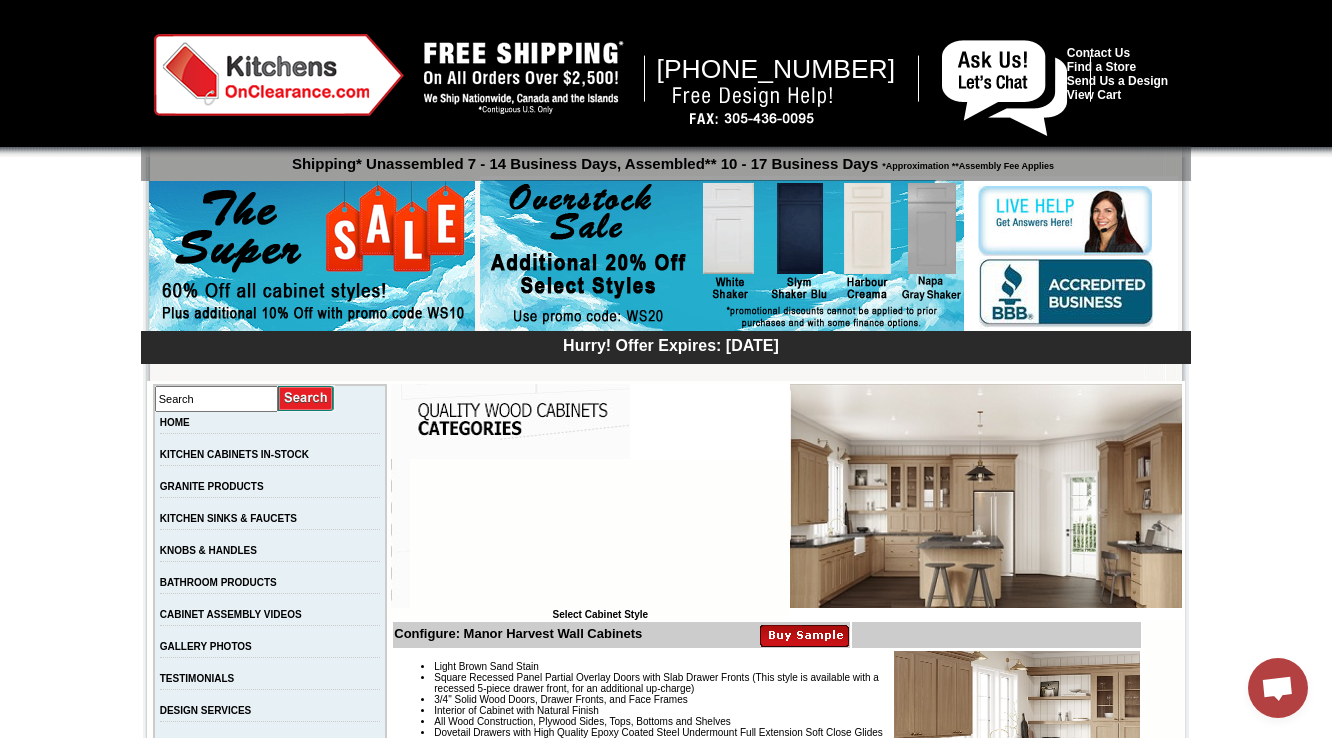 scroll, scrollTop: 0, scrollLeft: 0, axis: both 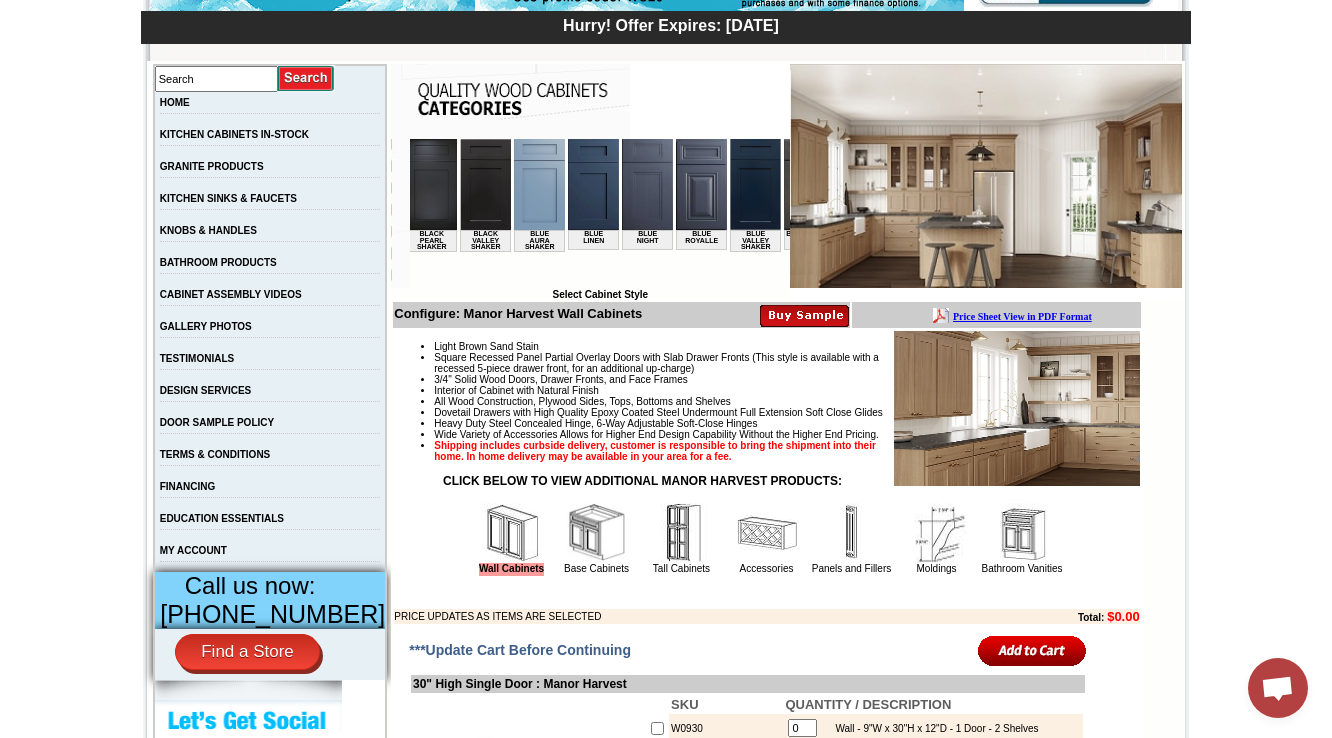 click at bounding box center [593, 184] 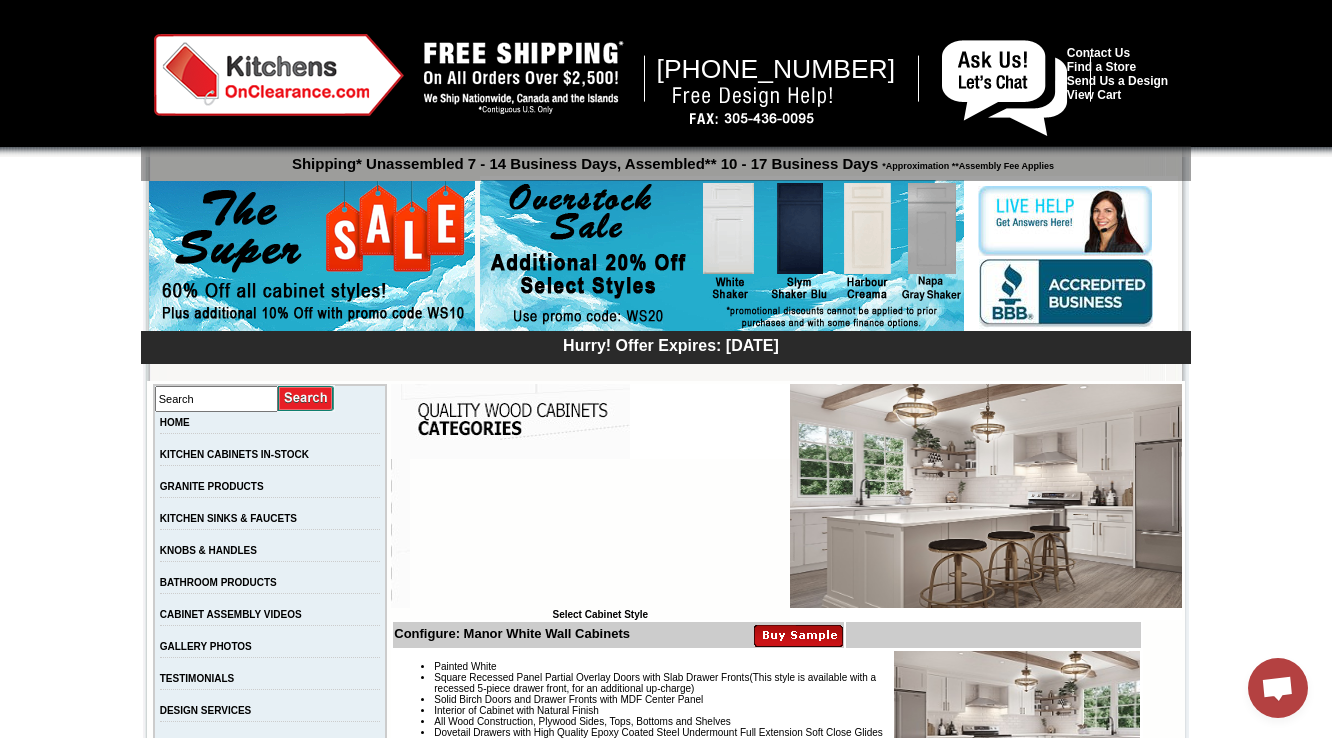 scroll, scrollTop: 0, scrollLeft: 0, axis: both 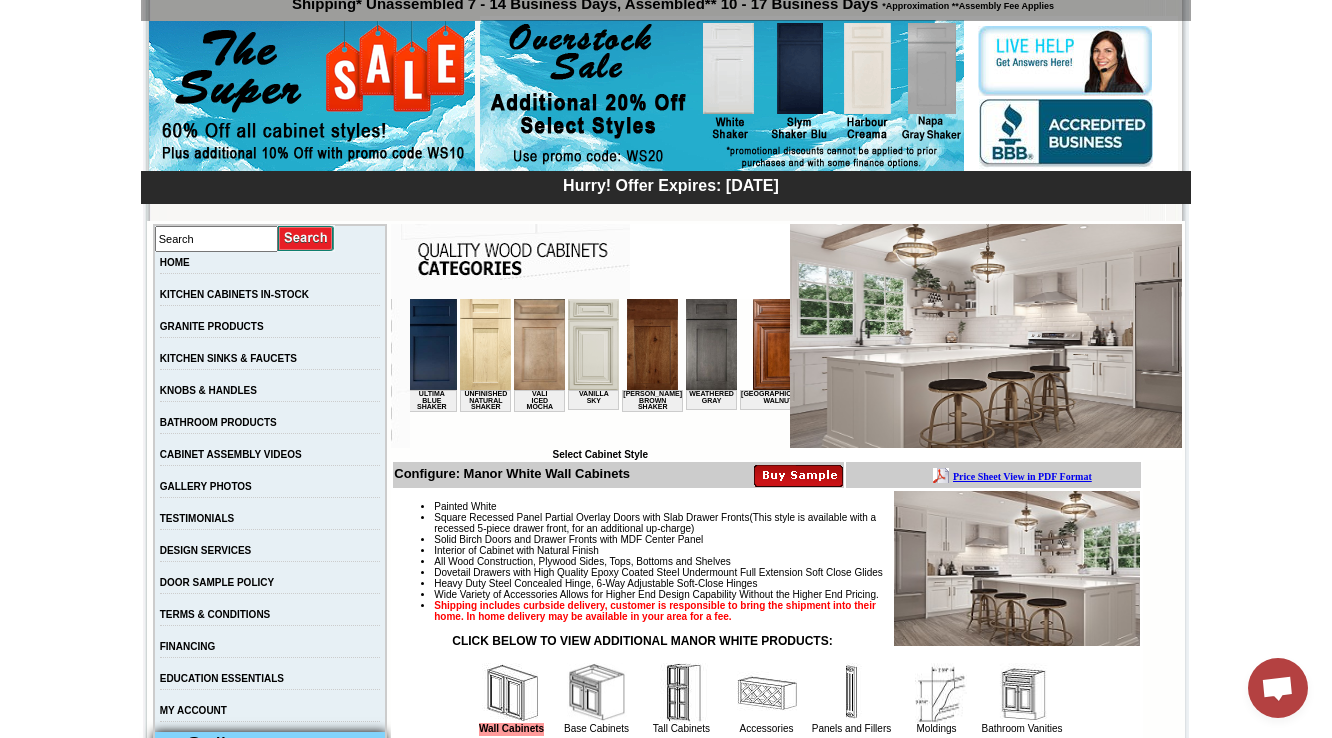 click at bounding box center [953, 344] 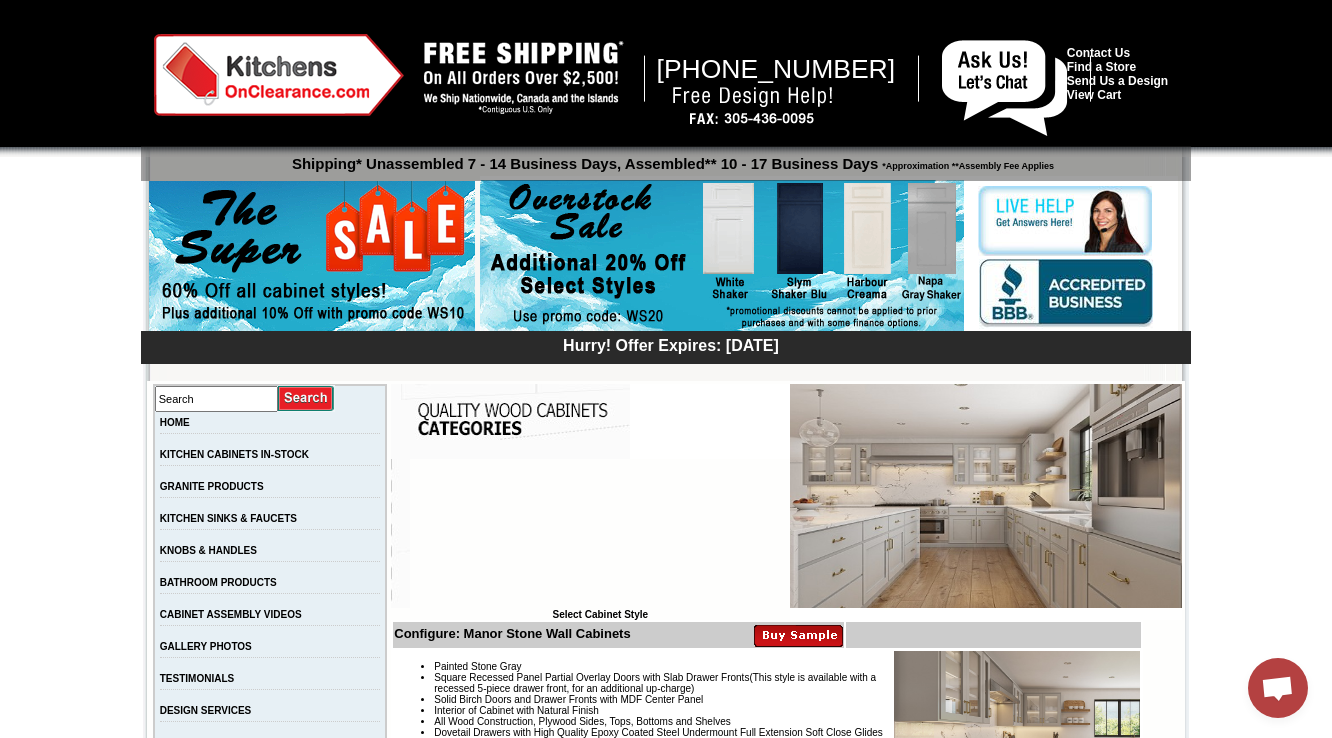 scroll, scrollTop: 0, scrollLeft: 0, axis: both 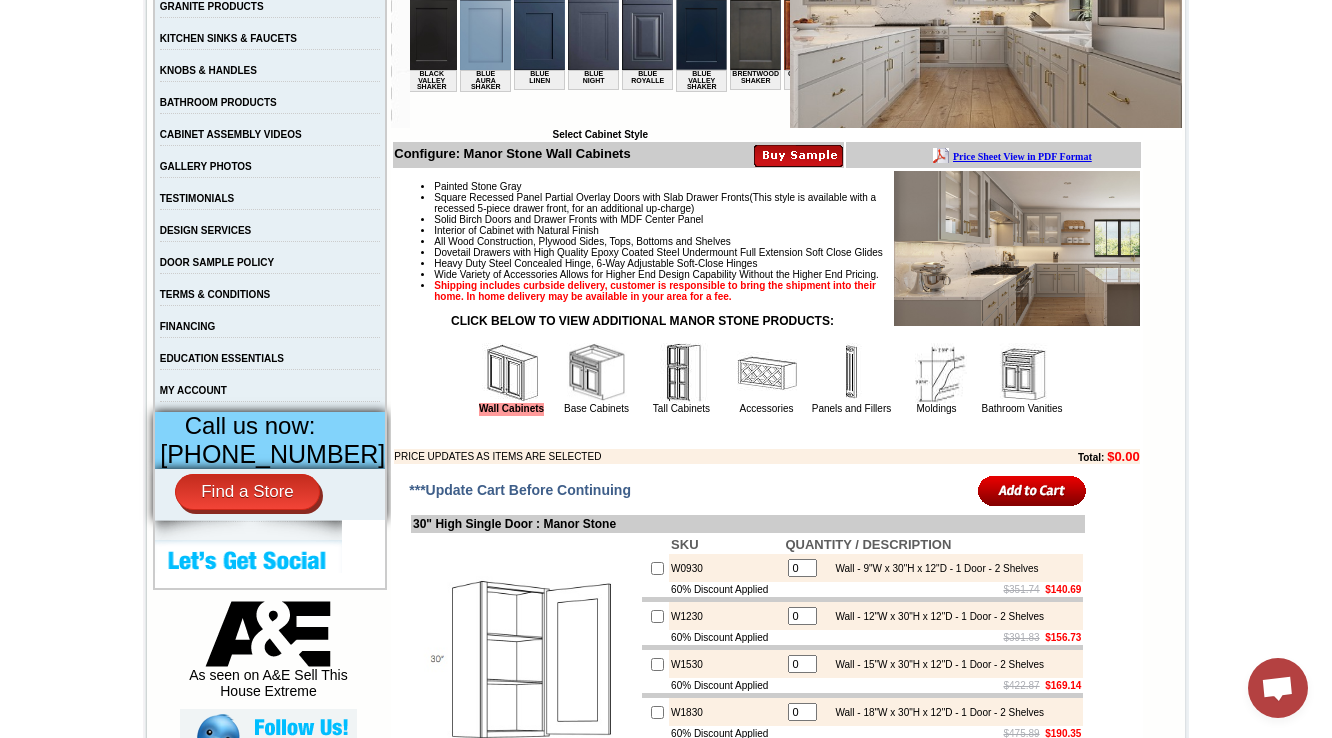 click at bounding box center (593, 24) 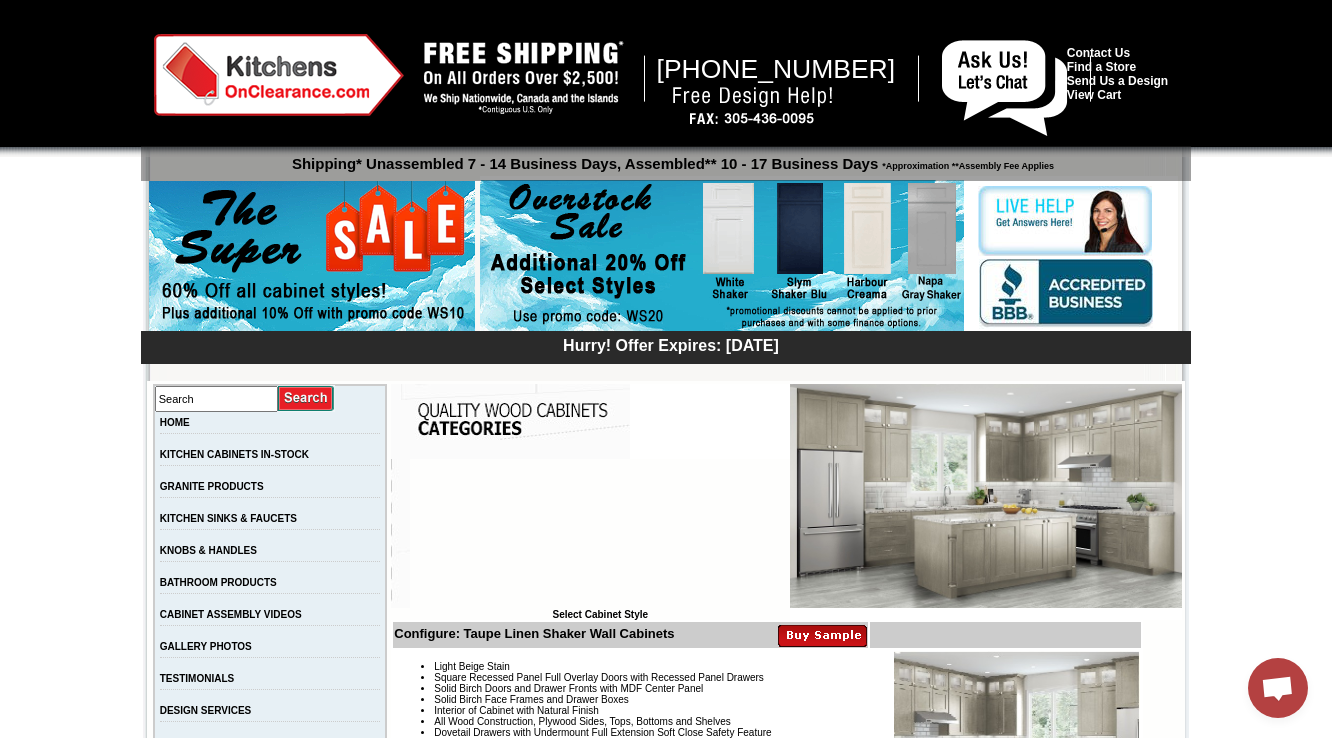 scroll, scrollTop: 0, scrollLeft: 0, axis: both 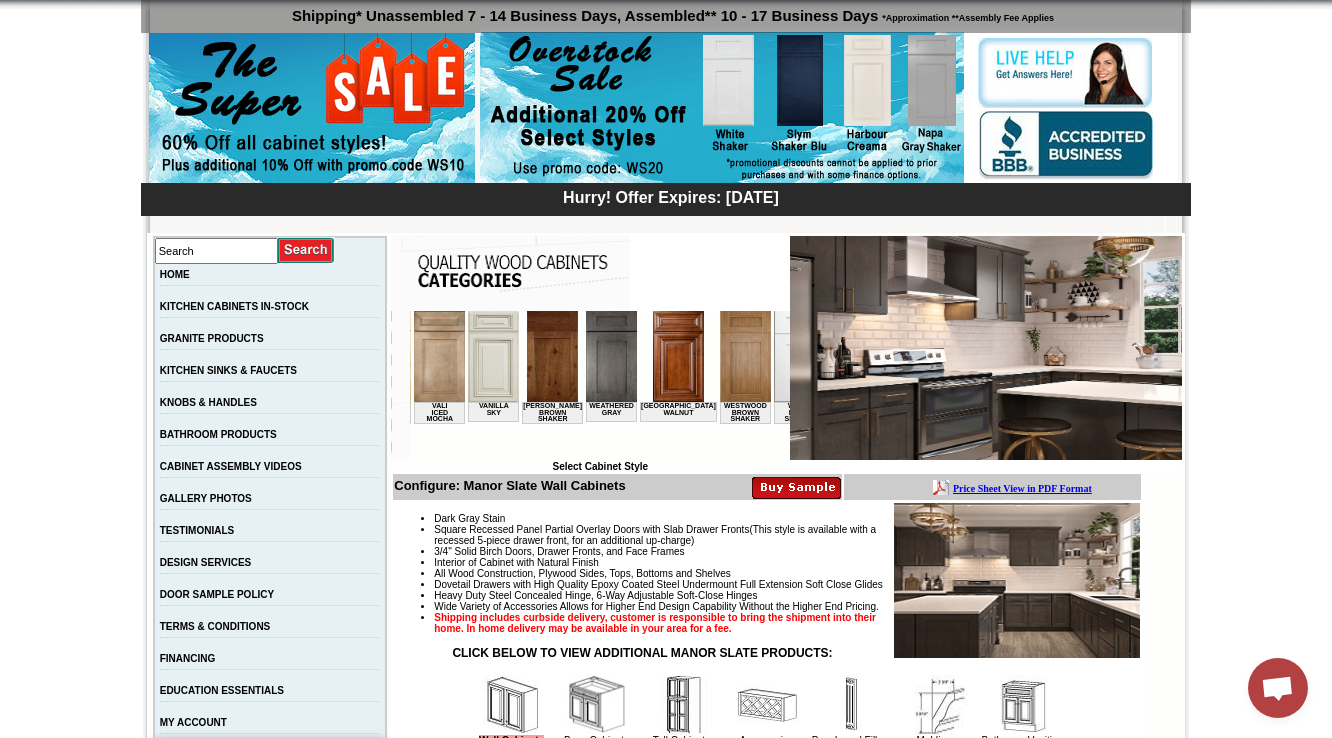 drag, startPoint x: 444, startPoint y: 454, endPoint x: 1259, endPoint y: 743, distance: 864.7231 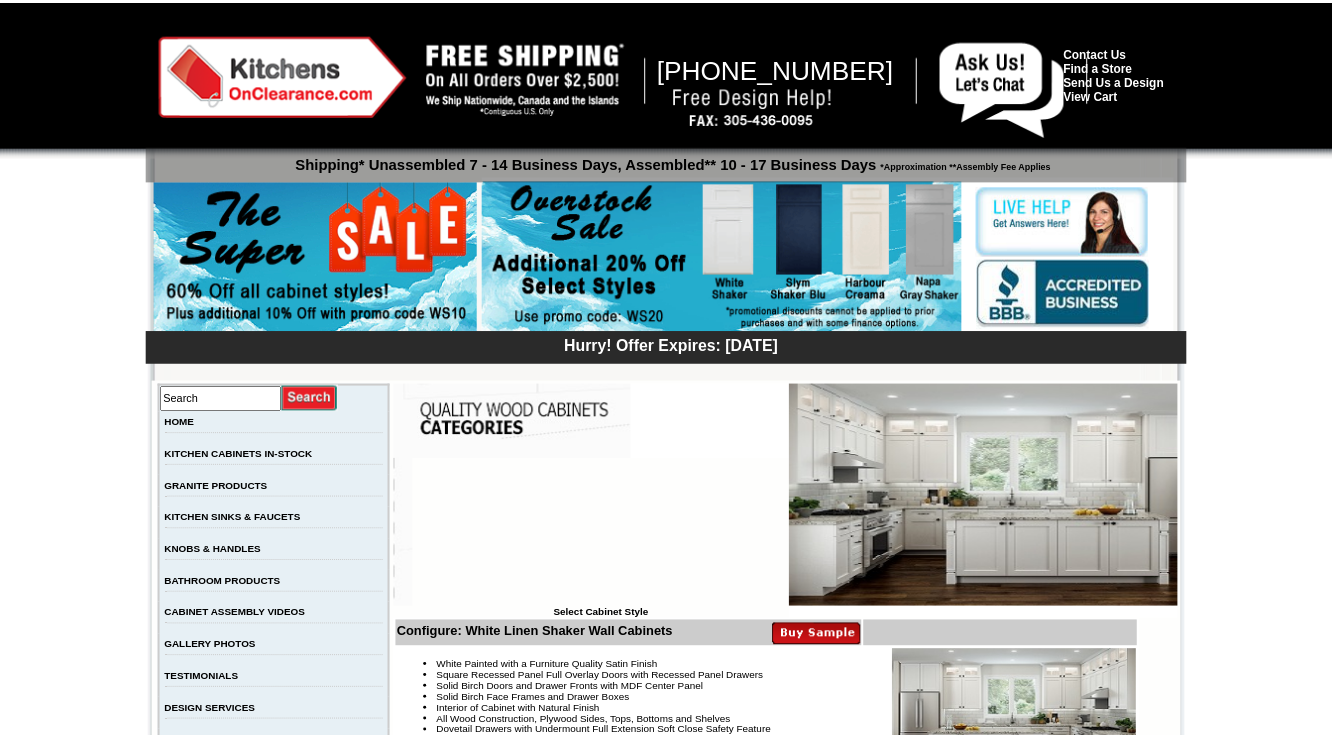 scroll, scrollTop: 0, scrollLeft: 0, axis: both 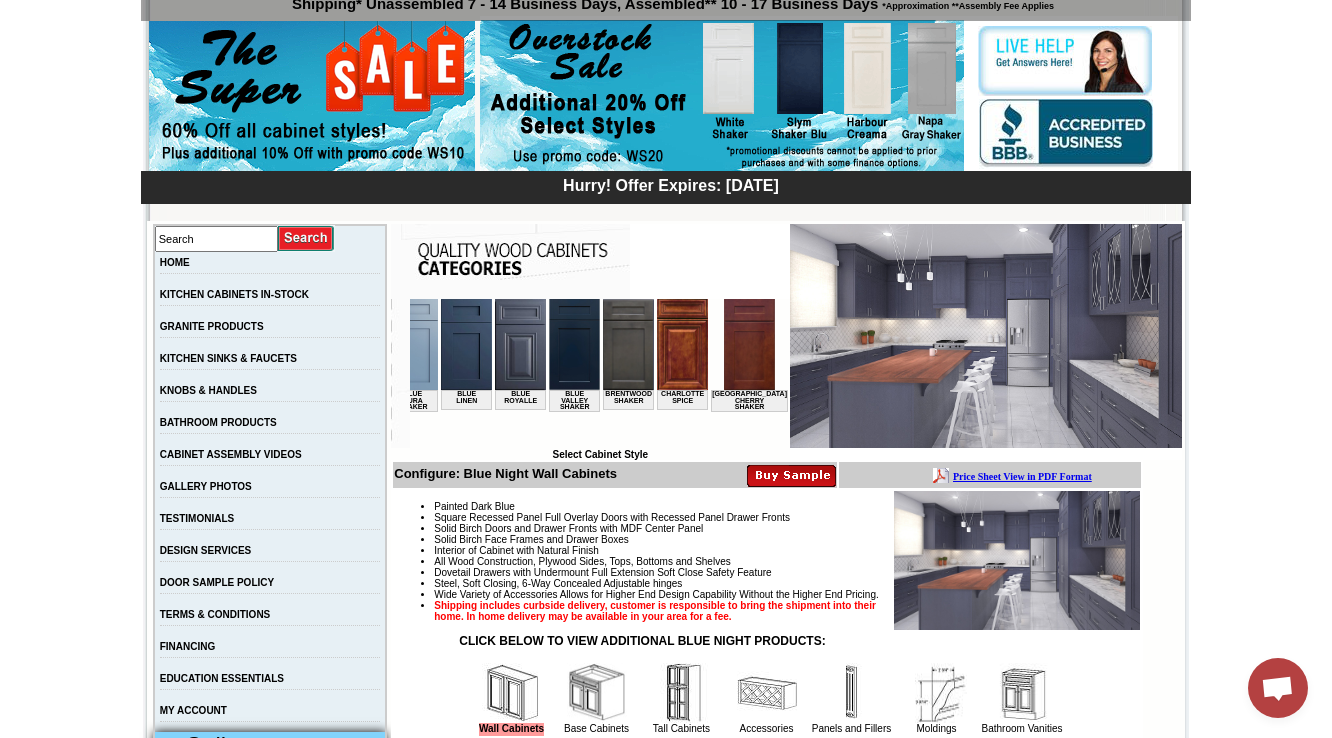 click at bounding box center (520, 344) 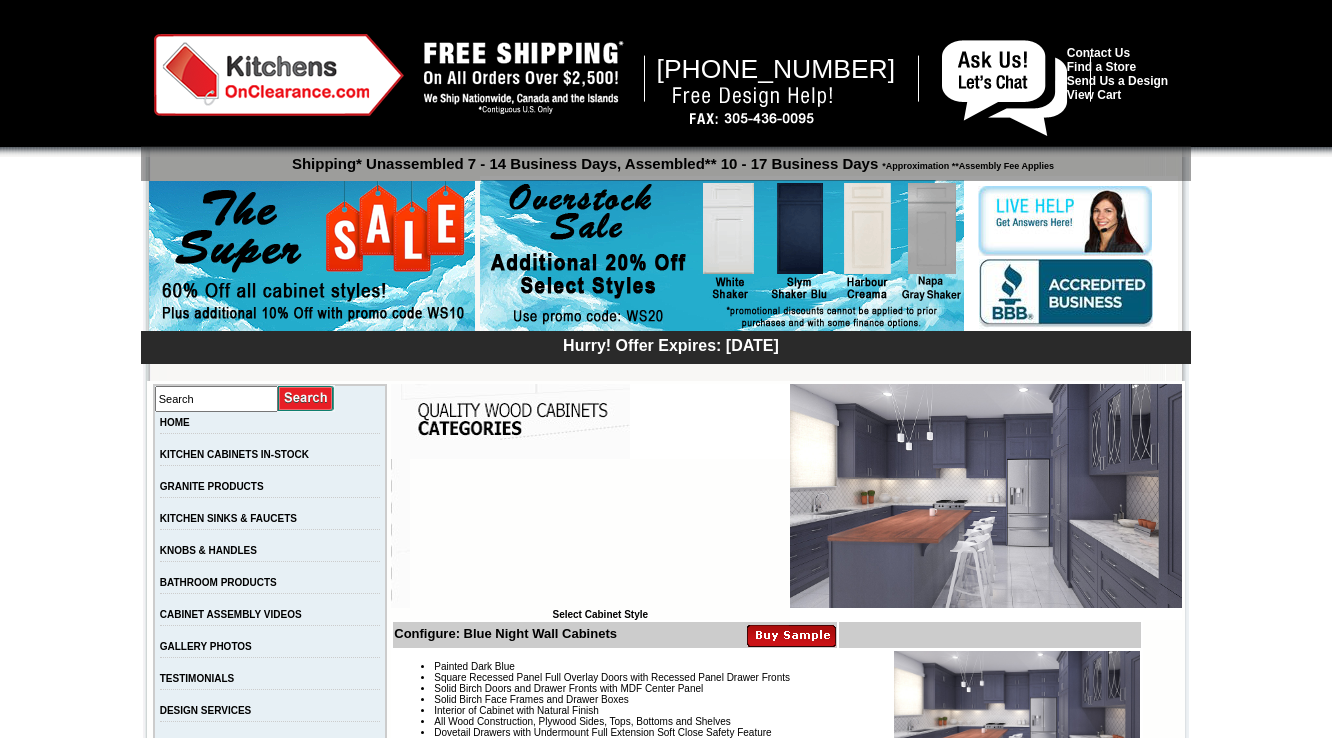 scroll, scrollTop: 1132, scrollLeft: 0, axis: vertical 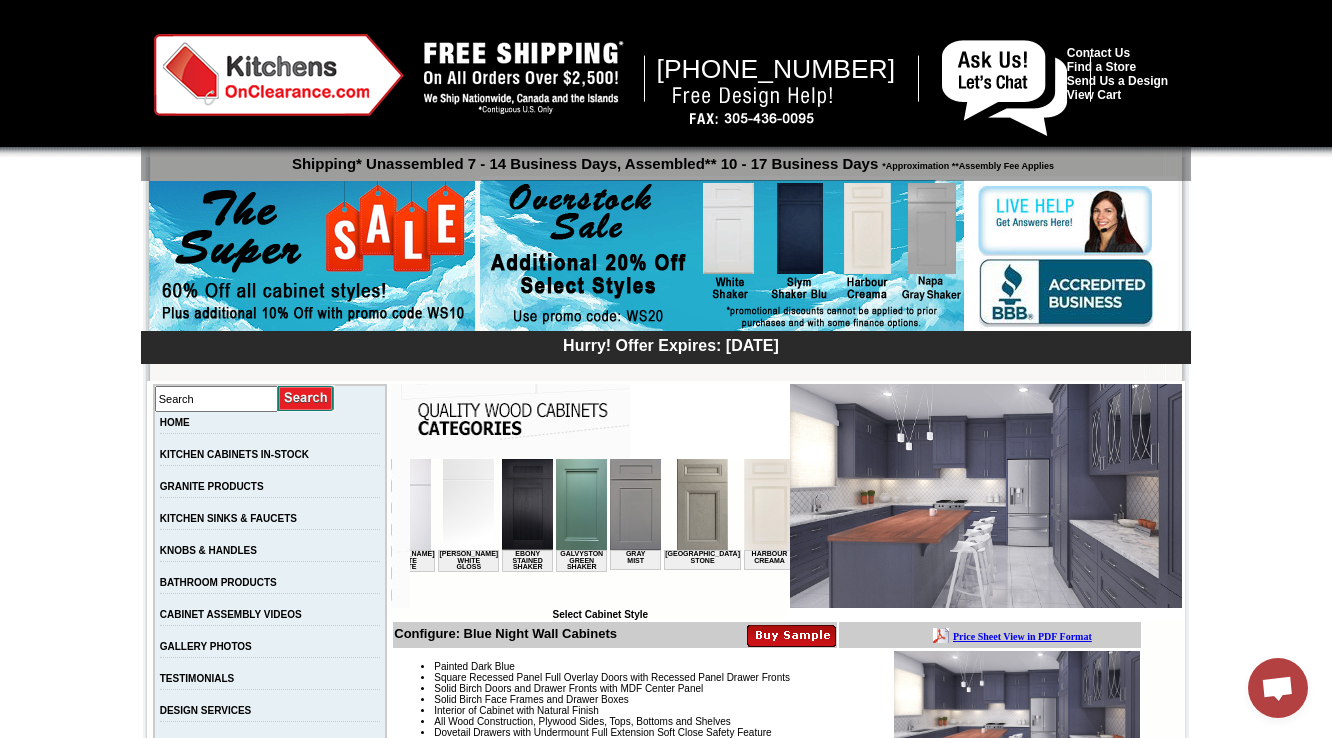 click at bounding box center [702, 504] 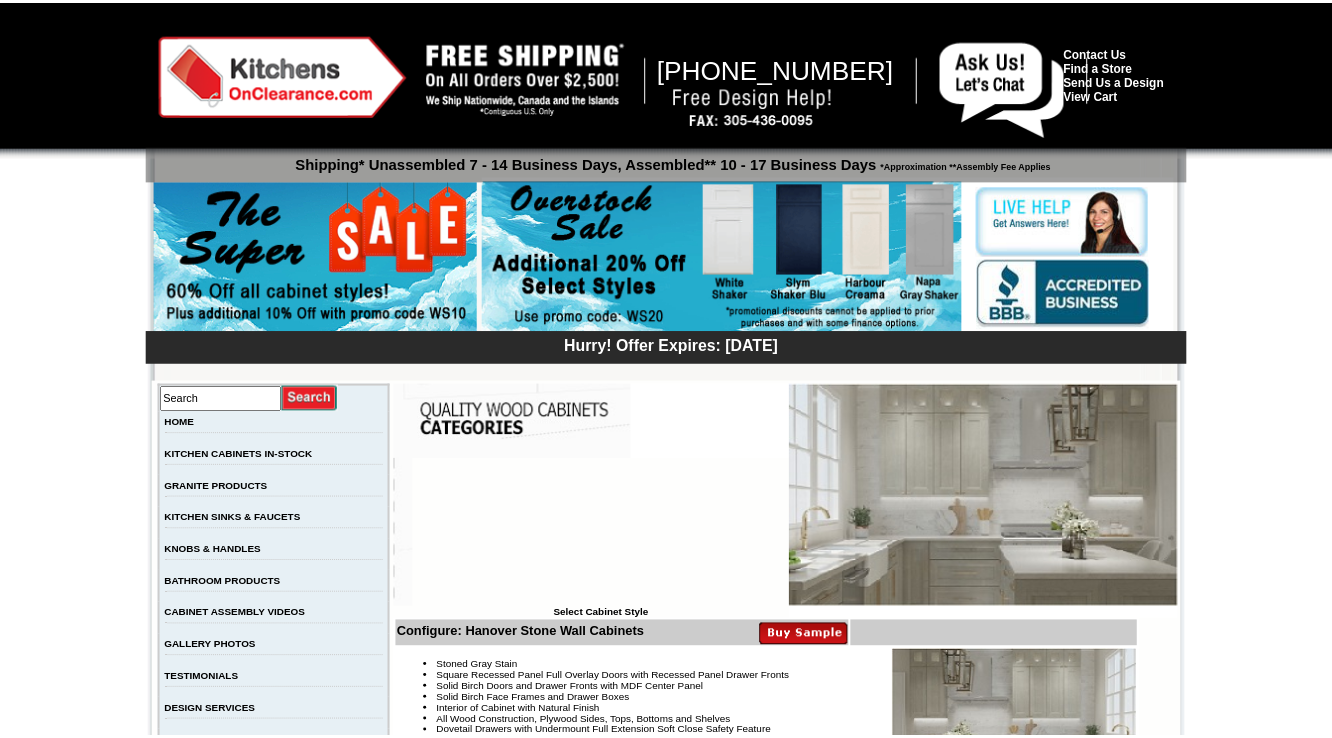 scroll, scrollTop: 0, scrollLeft: 0, axis: both 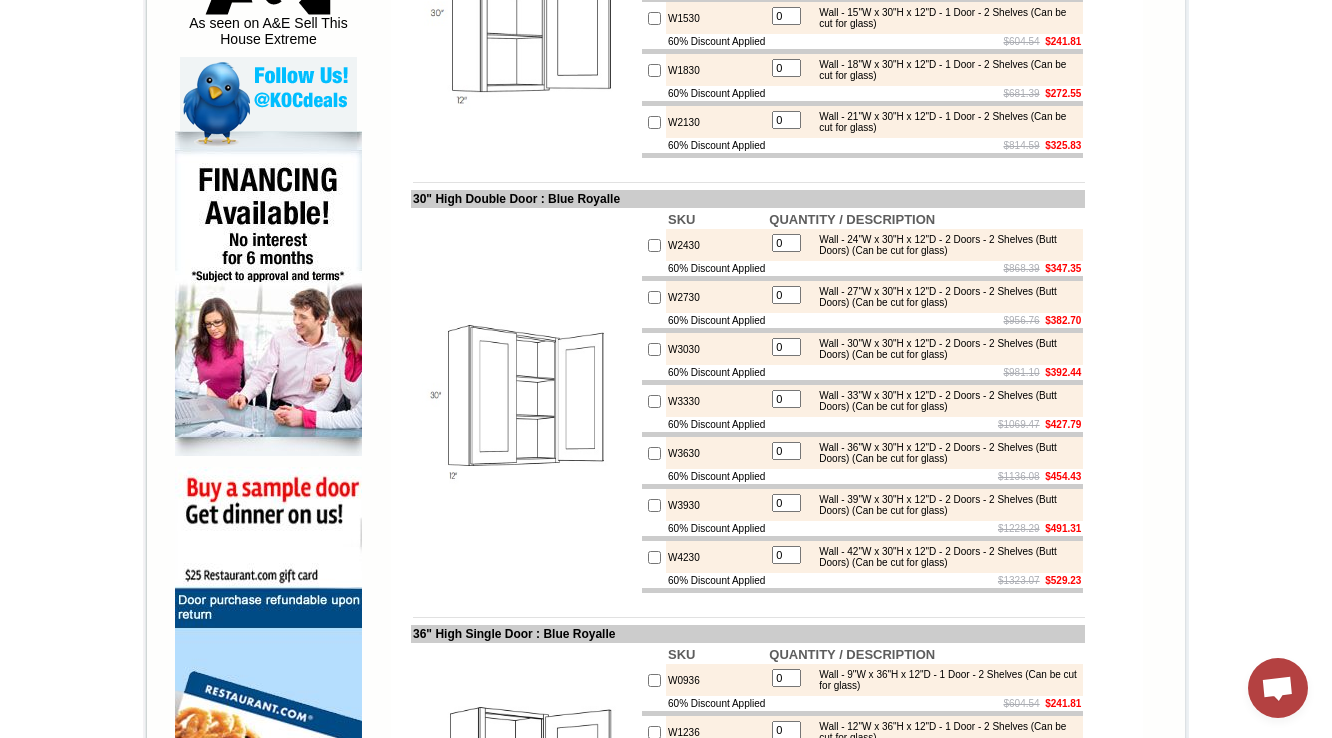 click on "30" High Single Door : Blue Royalle
SKU
QUANTITY / DESCRIPTION
W0930
0 Wall - 9"W x 30"H x 12"D - 1 Door - 2 Shelves (Can be cut for glass)
60% Discount Applied
$503.35    $201.34
W1230
0 Wall - 12"W x 30"H x 12"D - 1 Door - 2 Shelves (Can be cut for glass)
60% Discount Applied
$562.27    $224.91
0" at bounding box center [748, 3869] 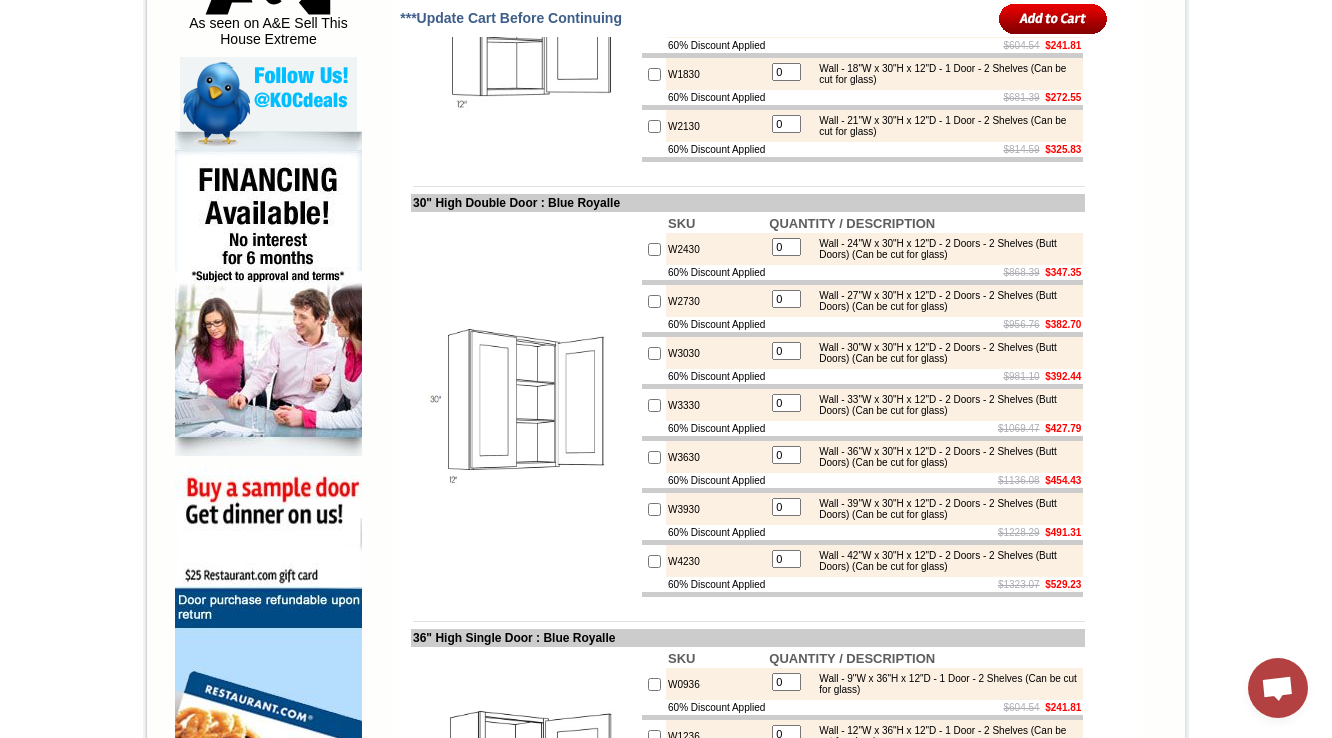 scroll, scrollTop: 9247, scrollLeft: 0, axis: vertical 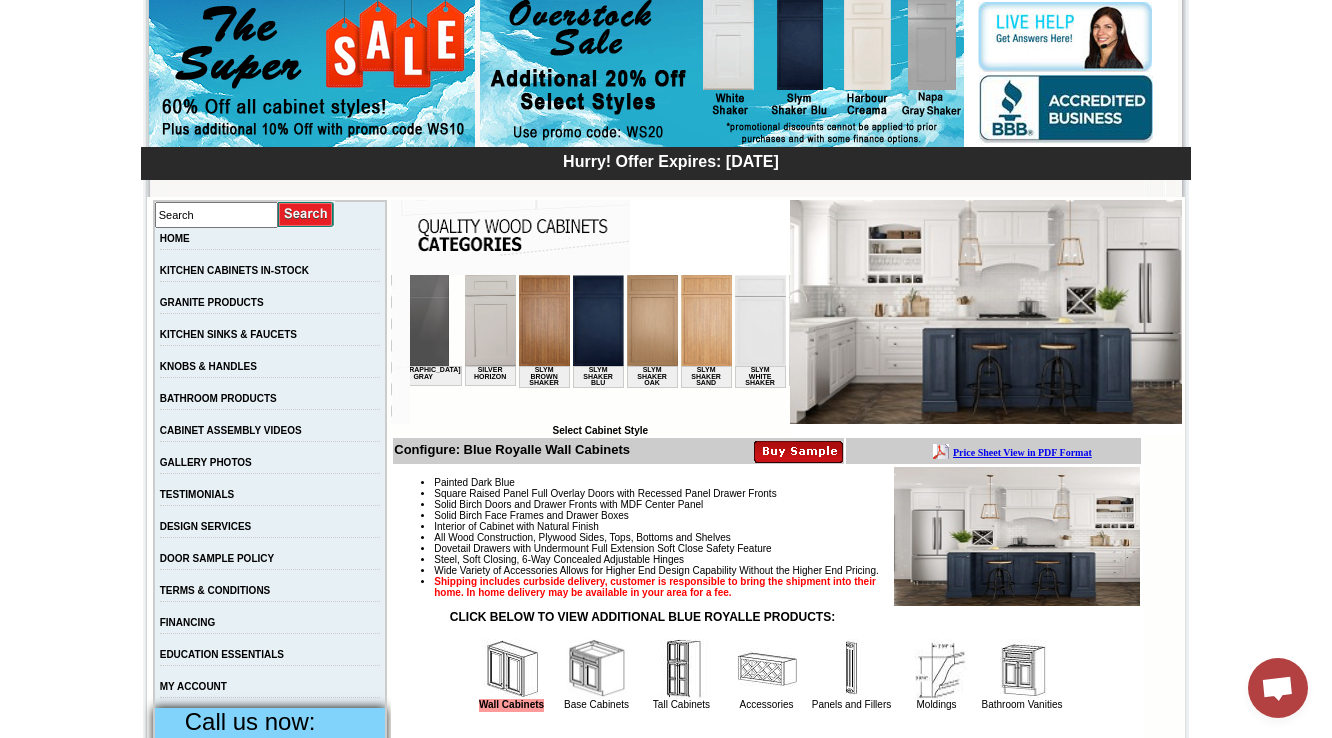 click at bounding box center [814, 320] 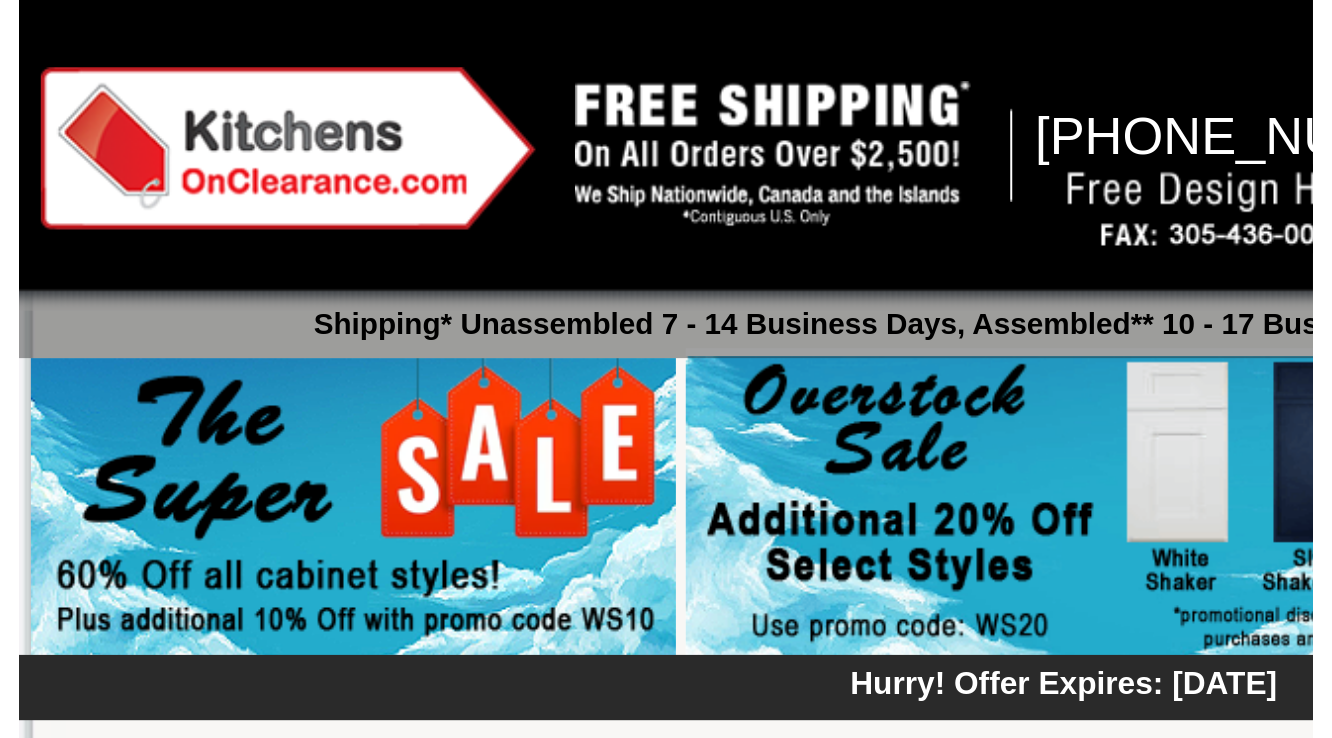scroll, scrollTop: 0, scrollLeft: 0, axis: both 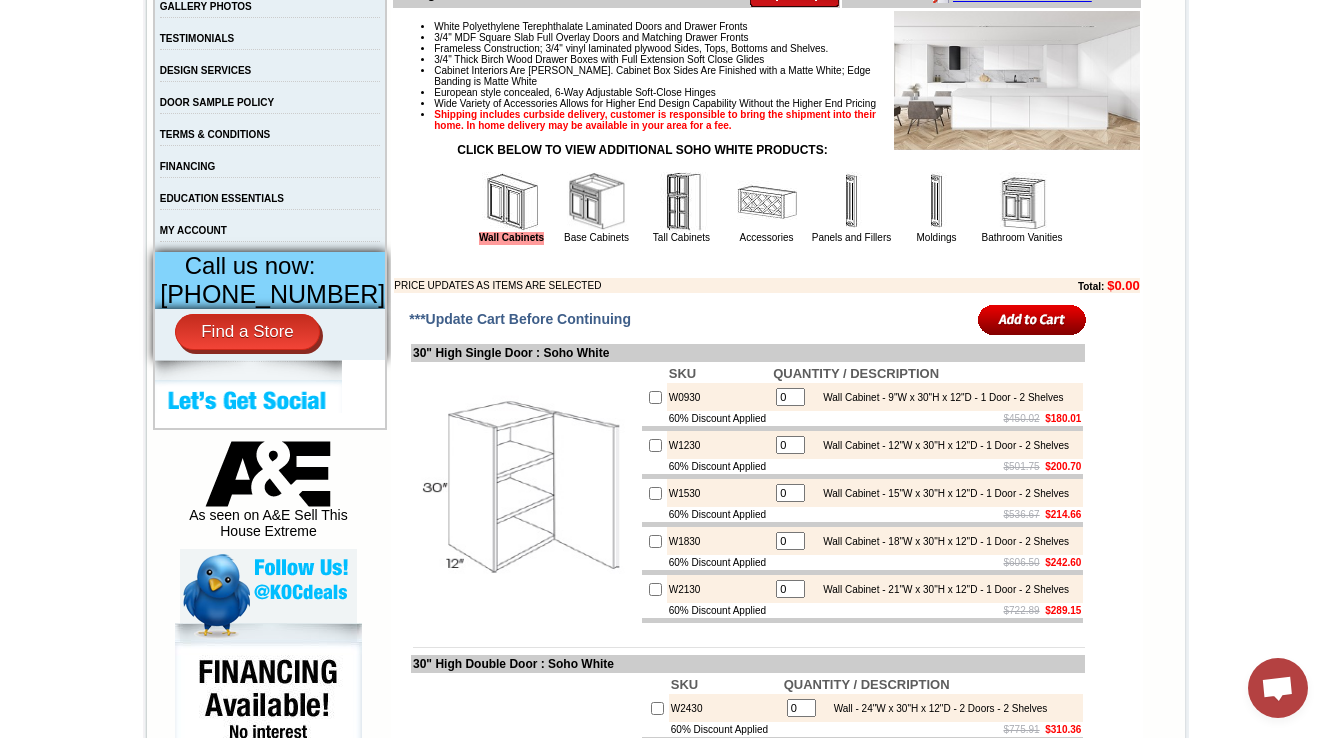 click at bounding box center [1022, 202] 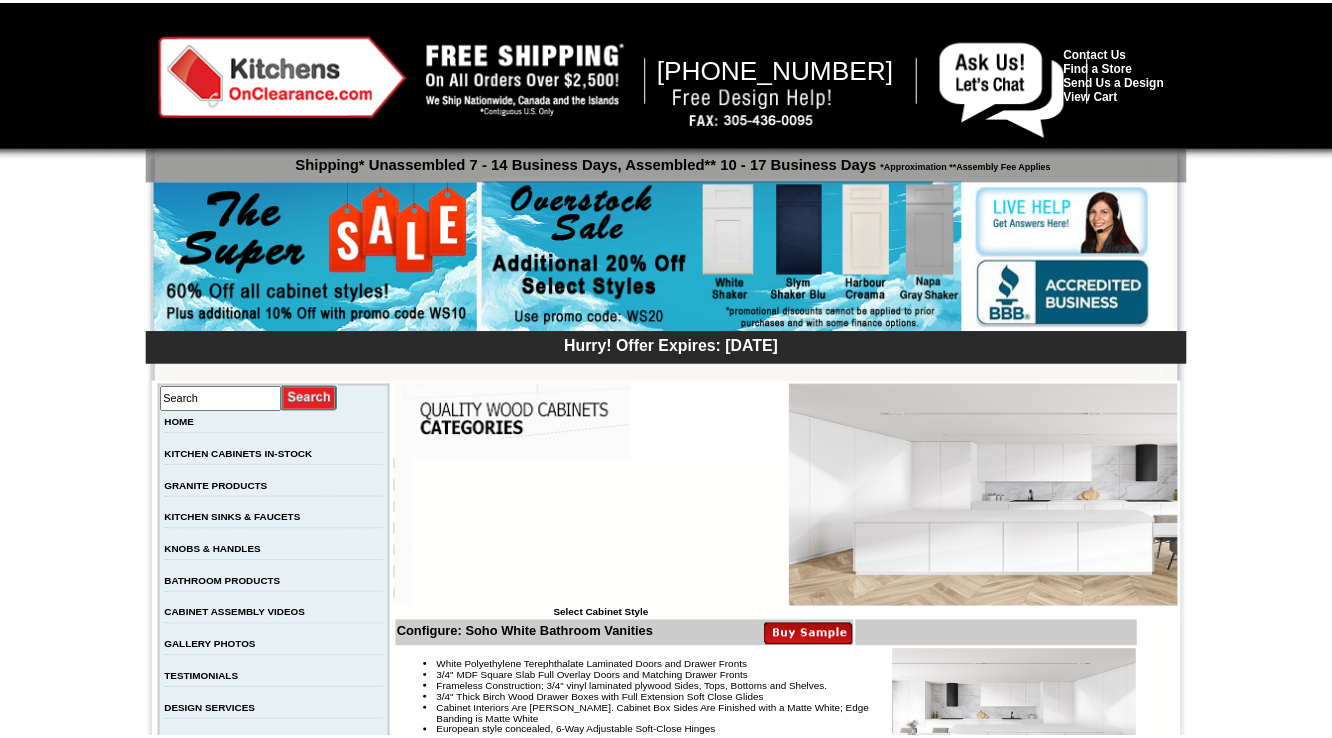 scroll, scrollTop: 0, scrollLeft: 0, axis: both 